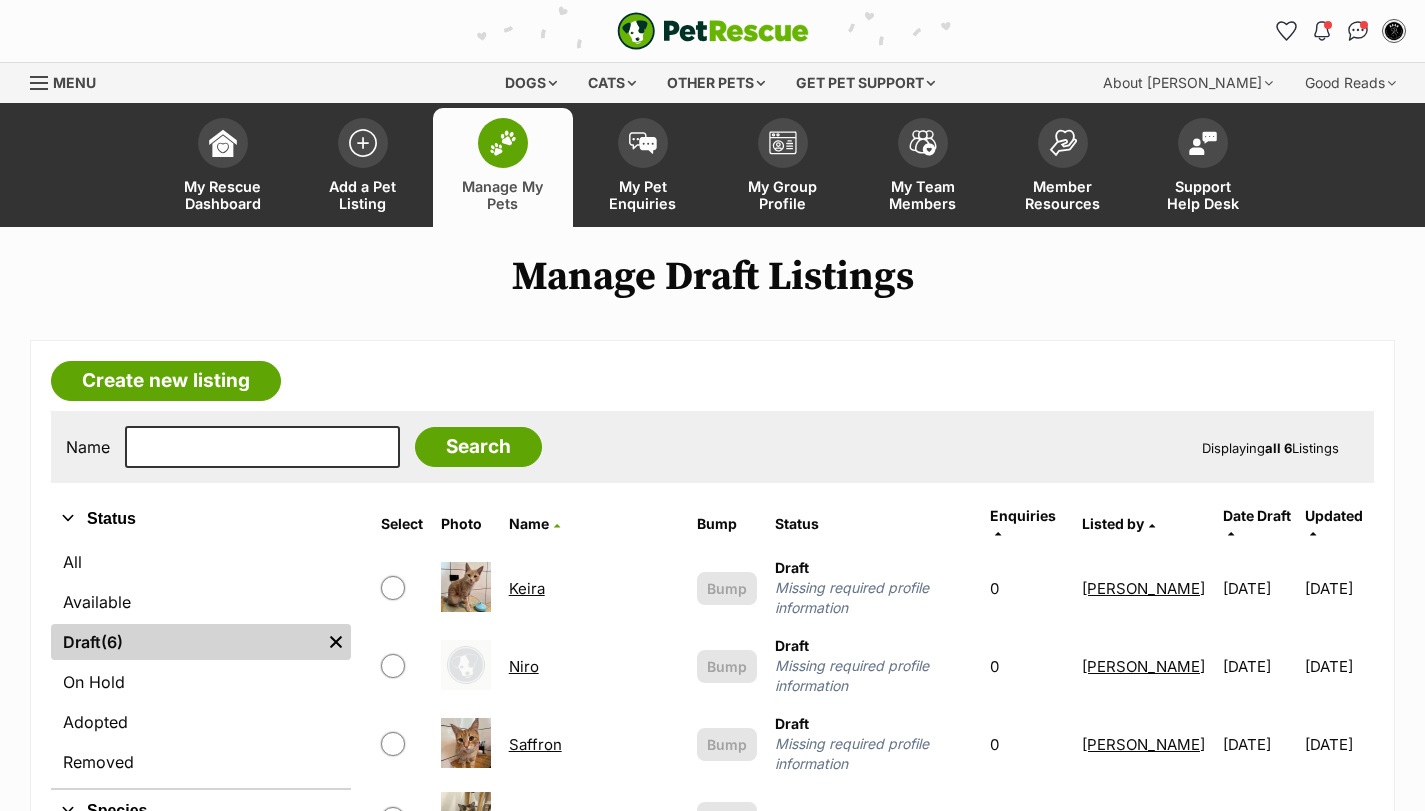 scroll, scrollTop: 333, scrollLeft: 0, axis: vertical 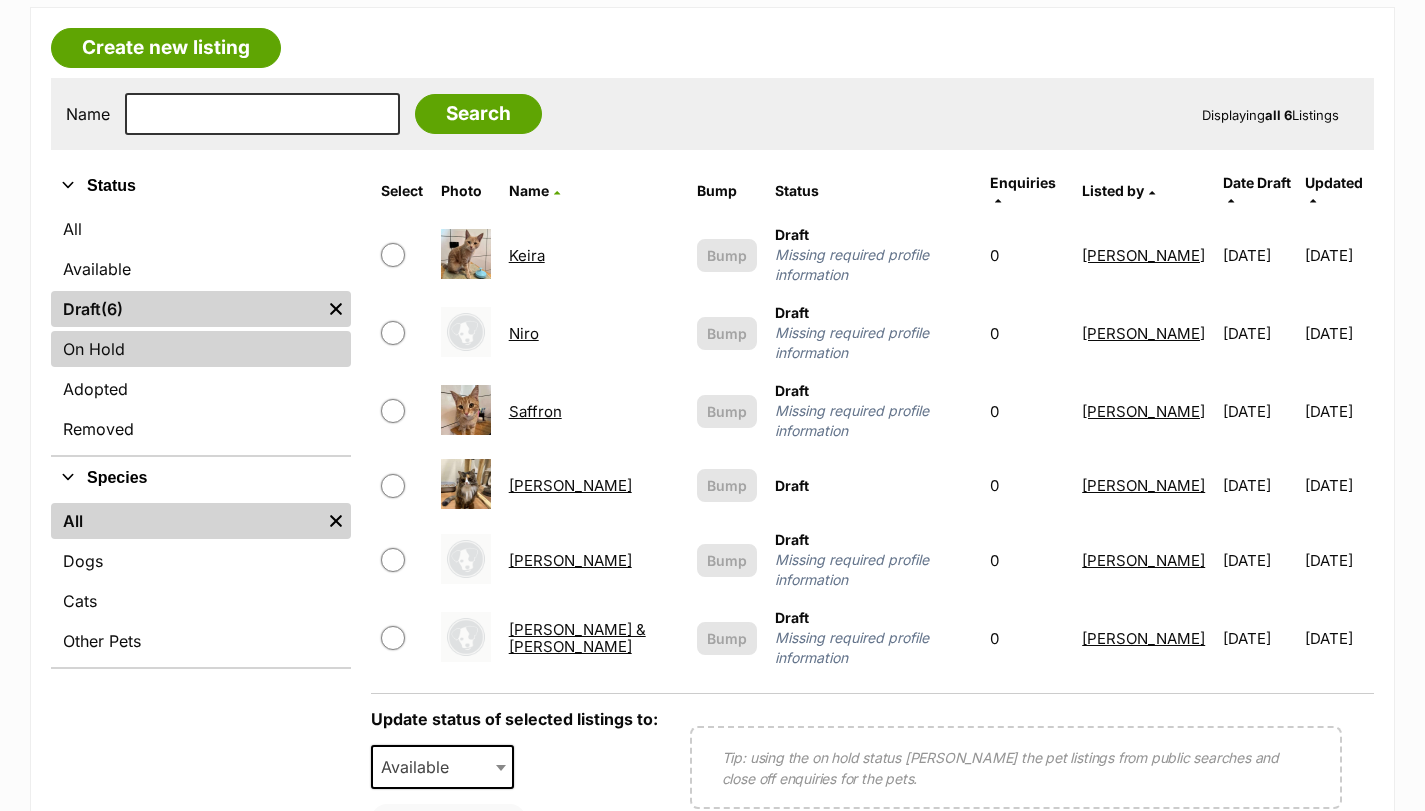 click on "On Hold" at bounding box center [201, 349] 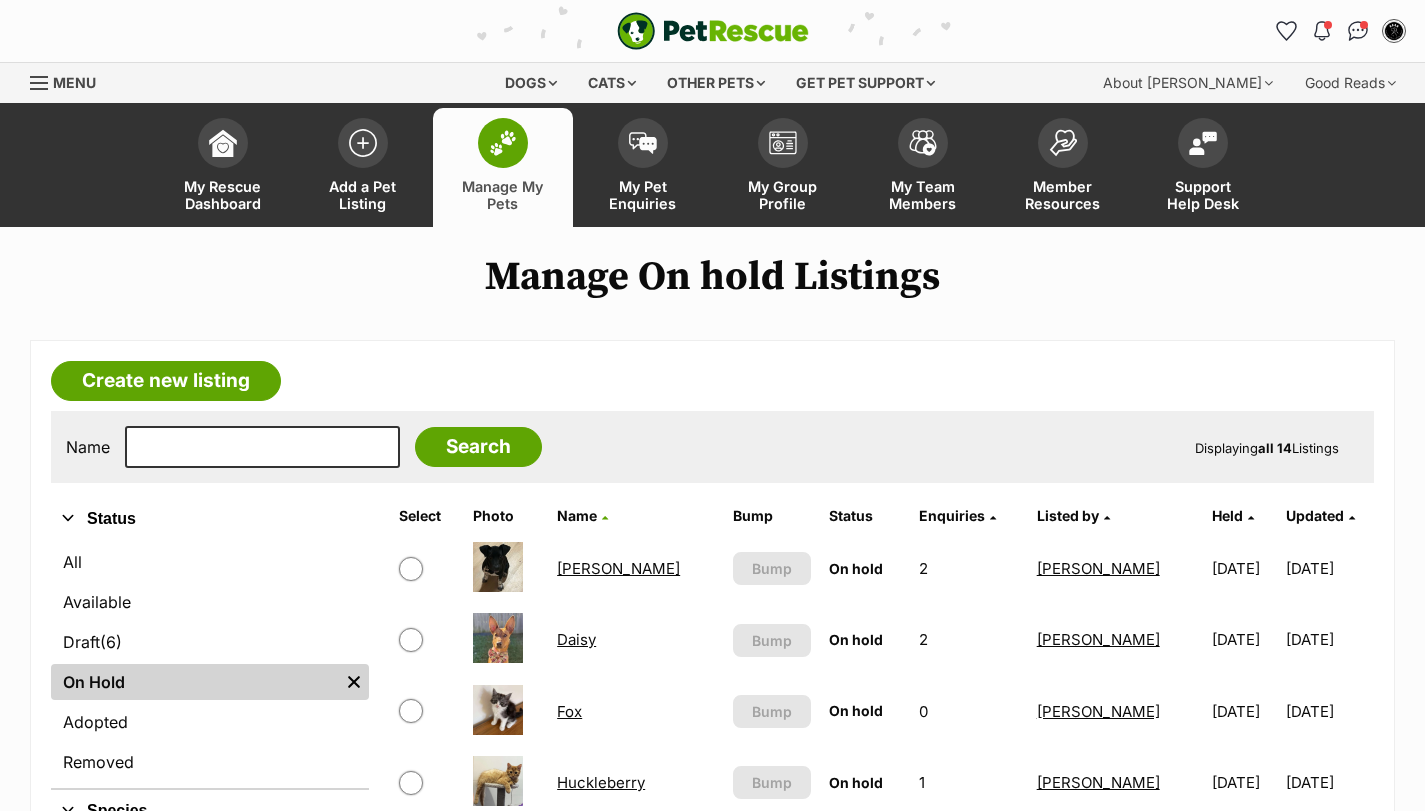 scroll, scrollTop: 200, scrollLeft: 0, axis: vertical 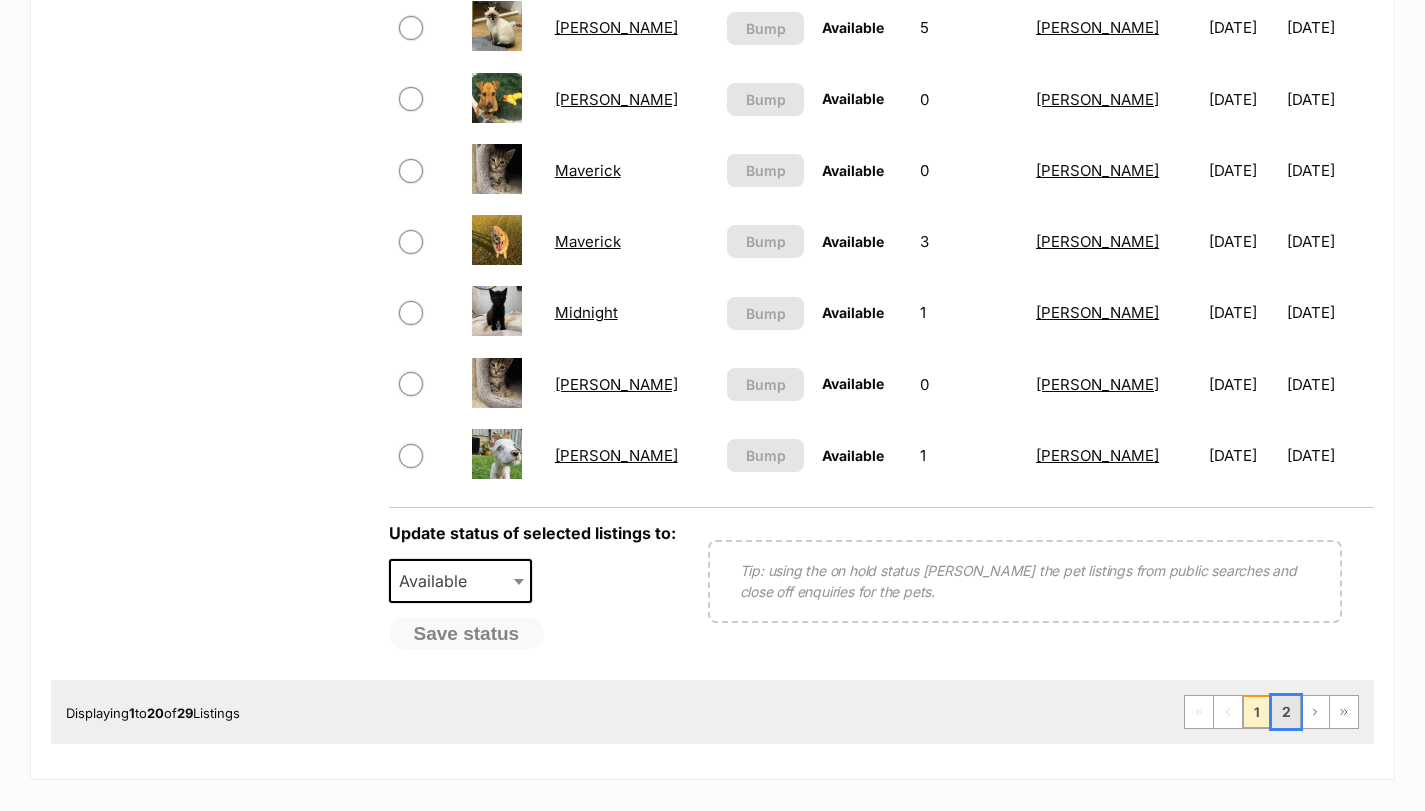 click on "2" at bounding box center [1286, 712] 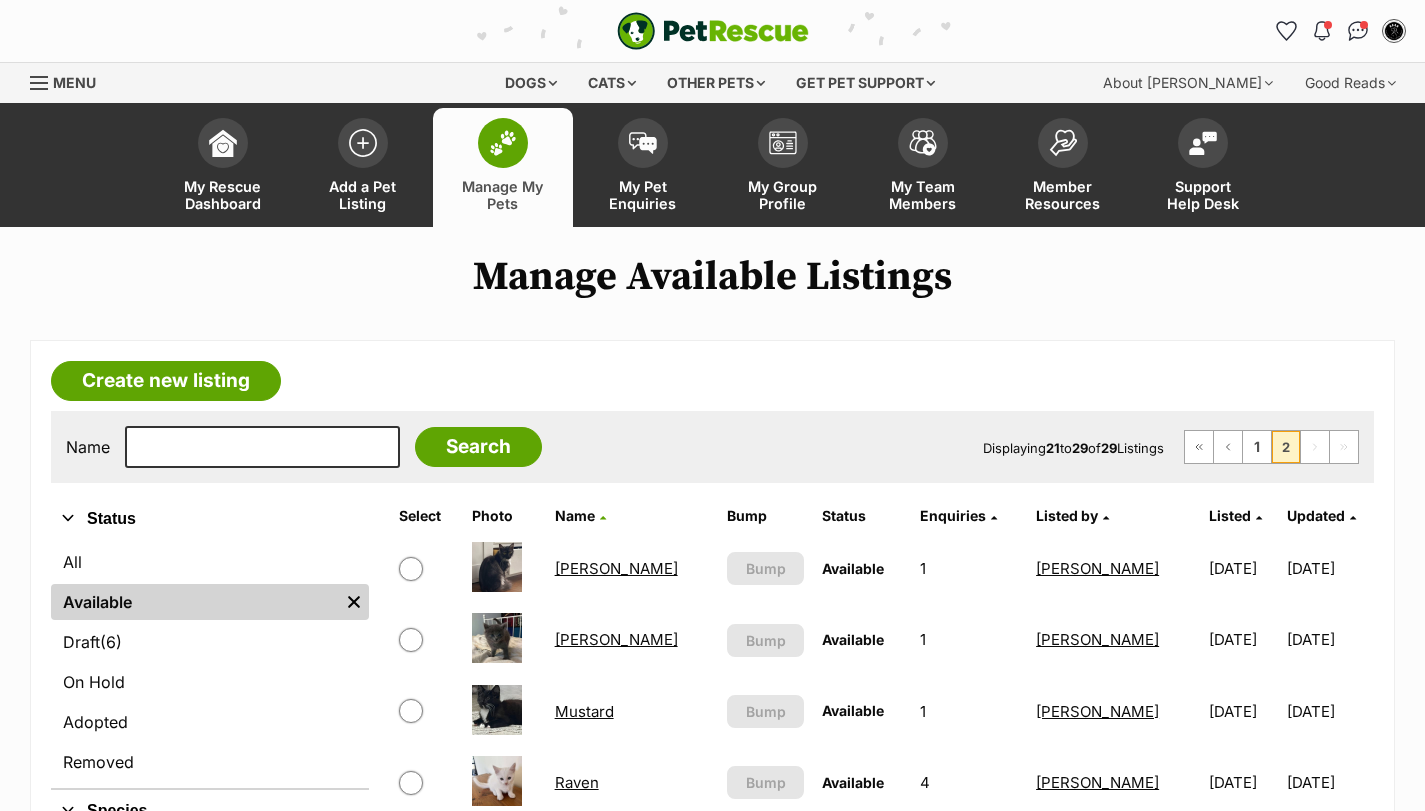 scroll, scrollTop: 244, scrollLeft: 0, axis: vertical 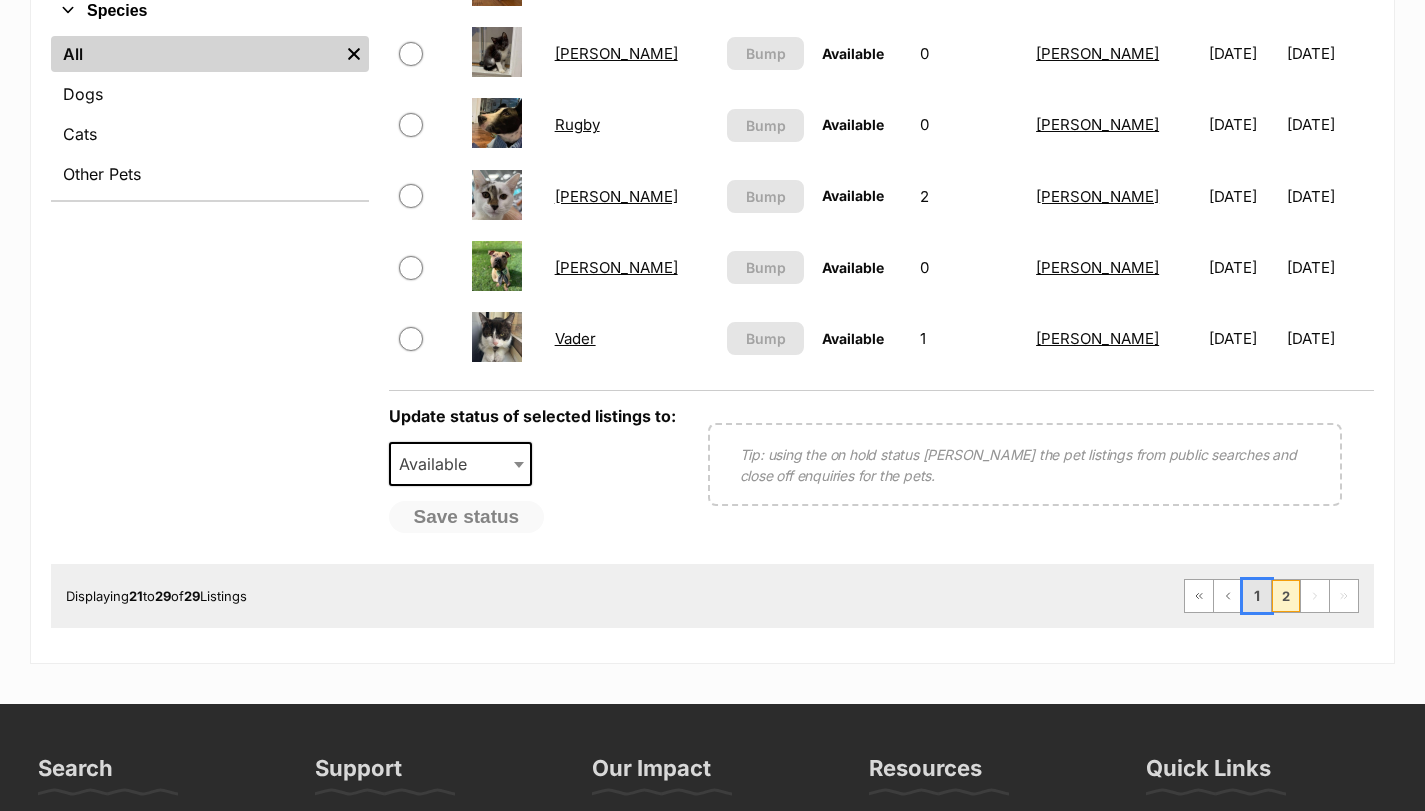 click on "1" at bounding box center [1257, 596] 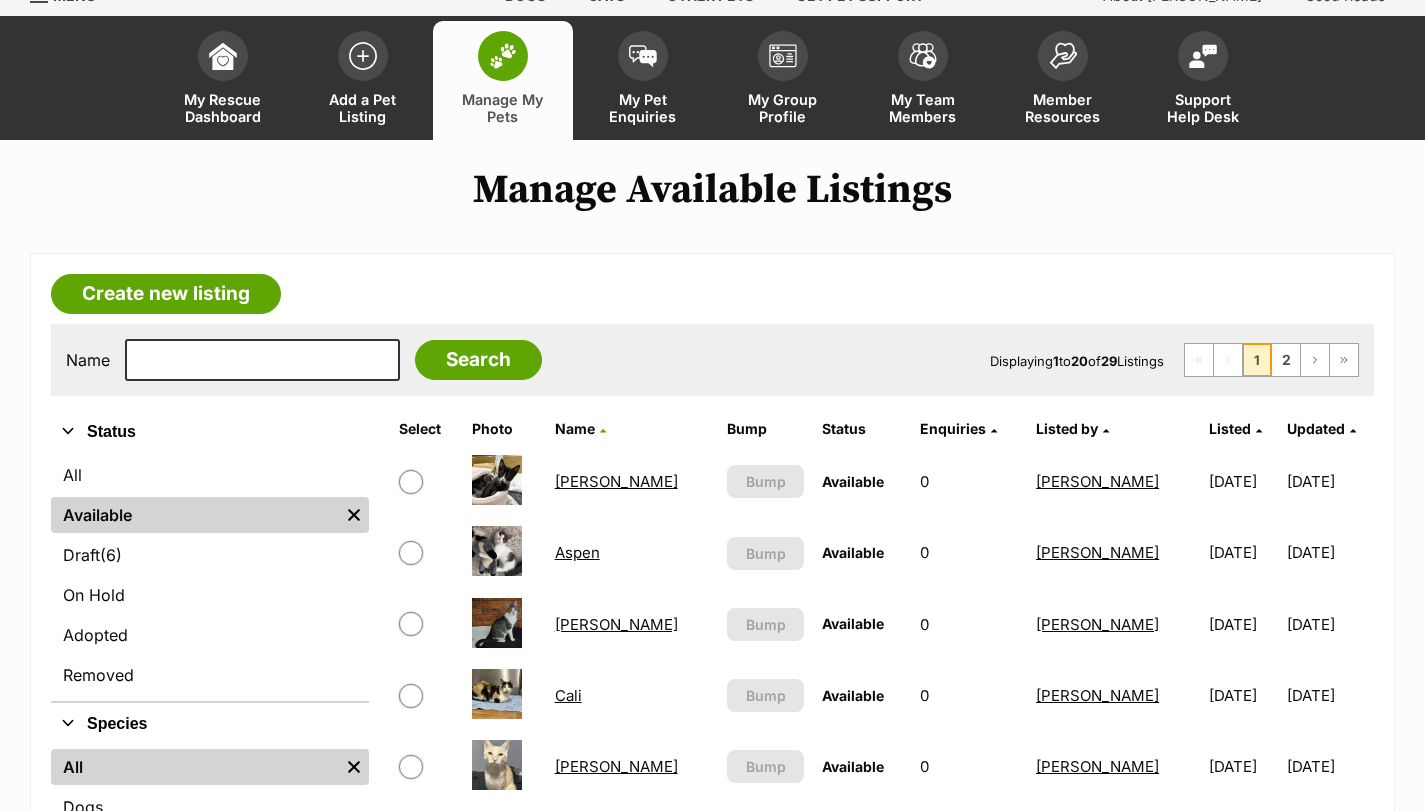 scroll, scrollTop: 0, scrollLeft: 0, axis: both 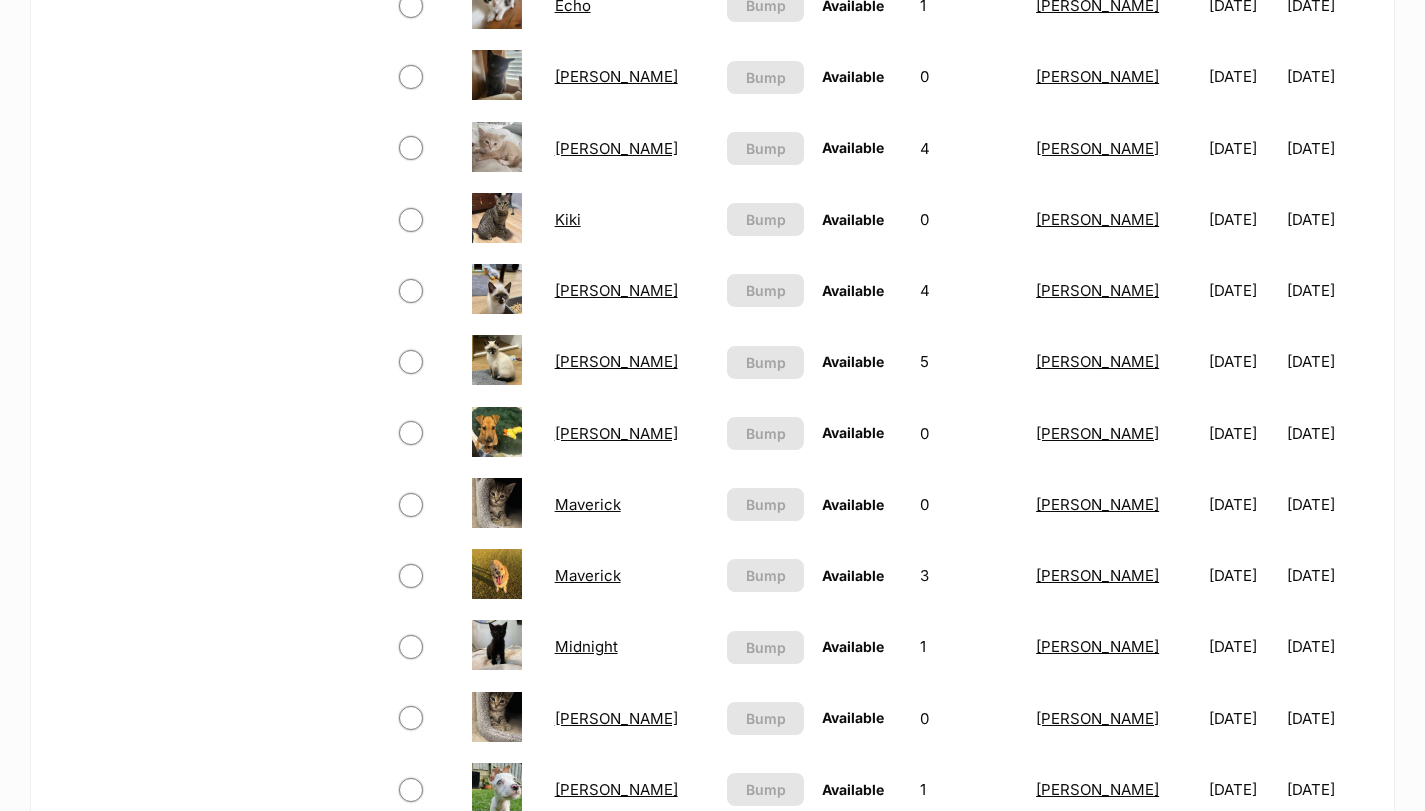 click on "Maverick" at bounding box center (588, 575) 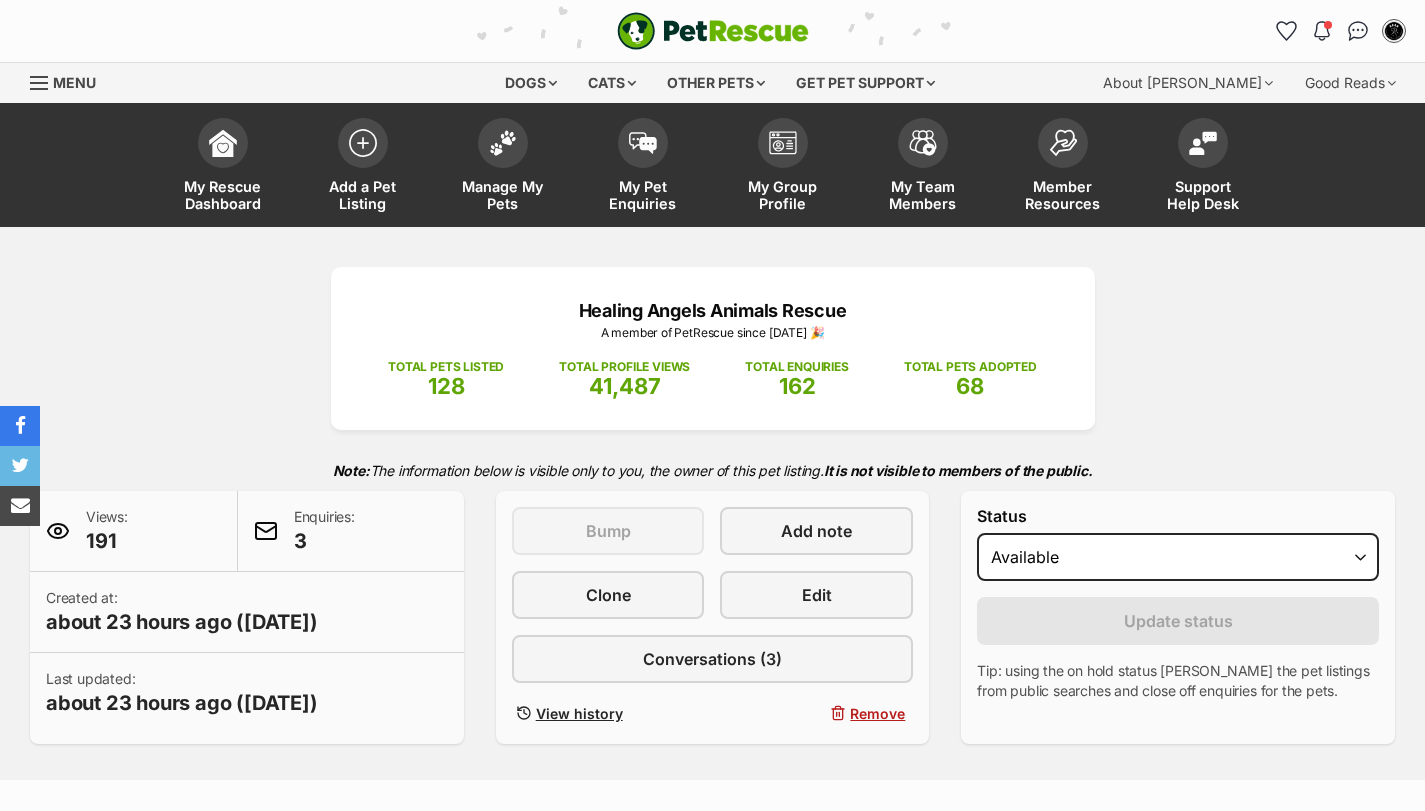 scroll, scrollTop: 0, scrollLeft: 0, axis: both 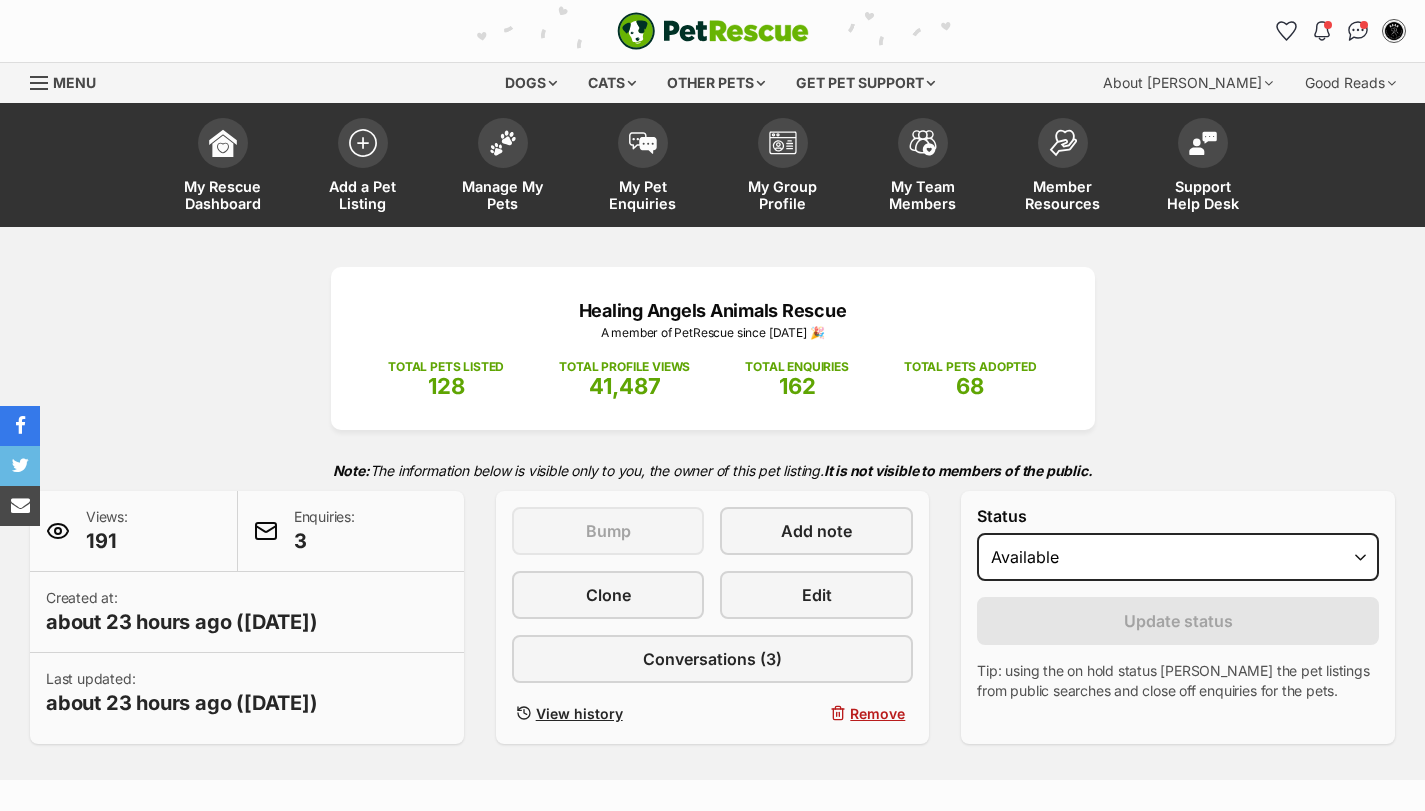 select on "on_hold" 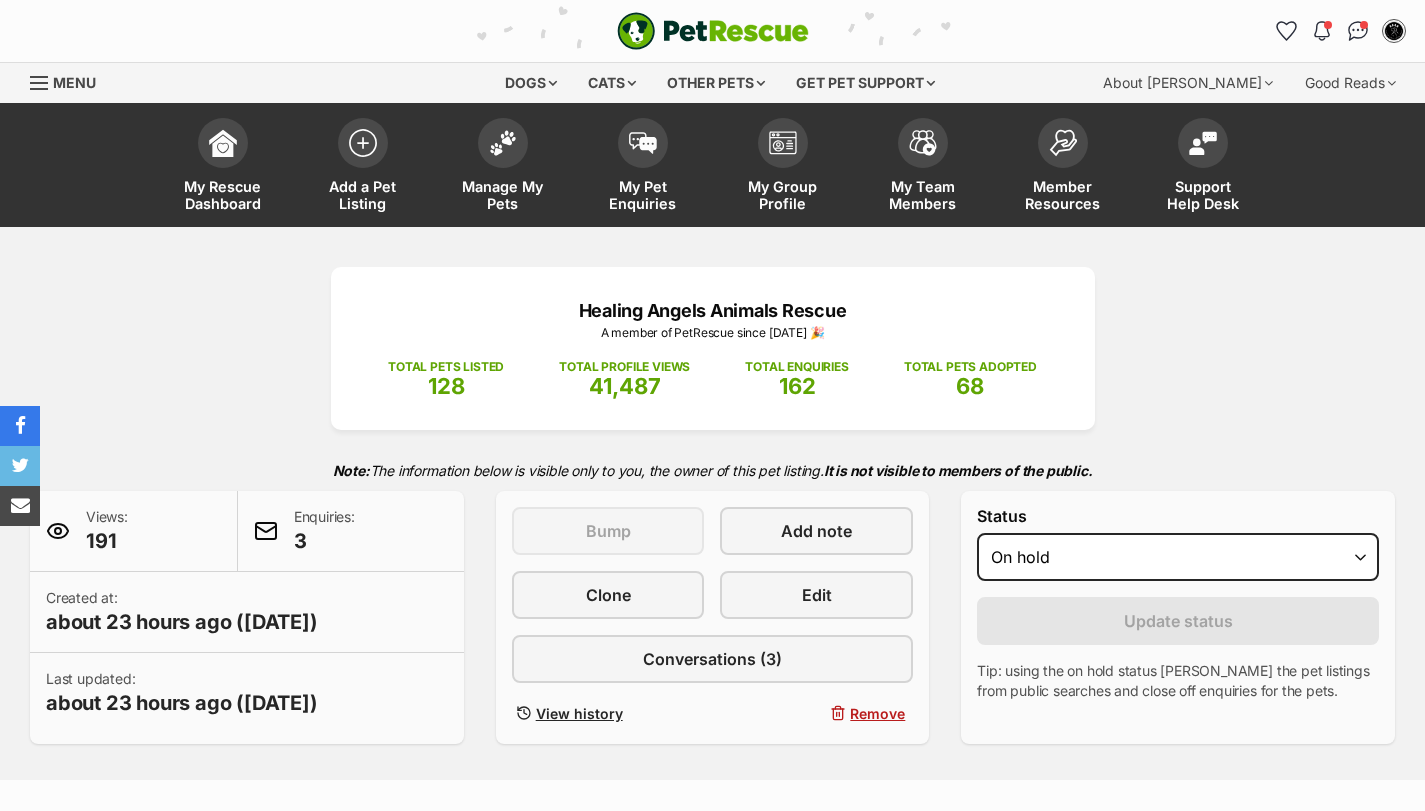 click on "Draft - not available as listing has enquires
Available
On hold
Adopted" at bounding box center (1178, 557) 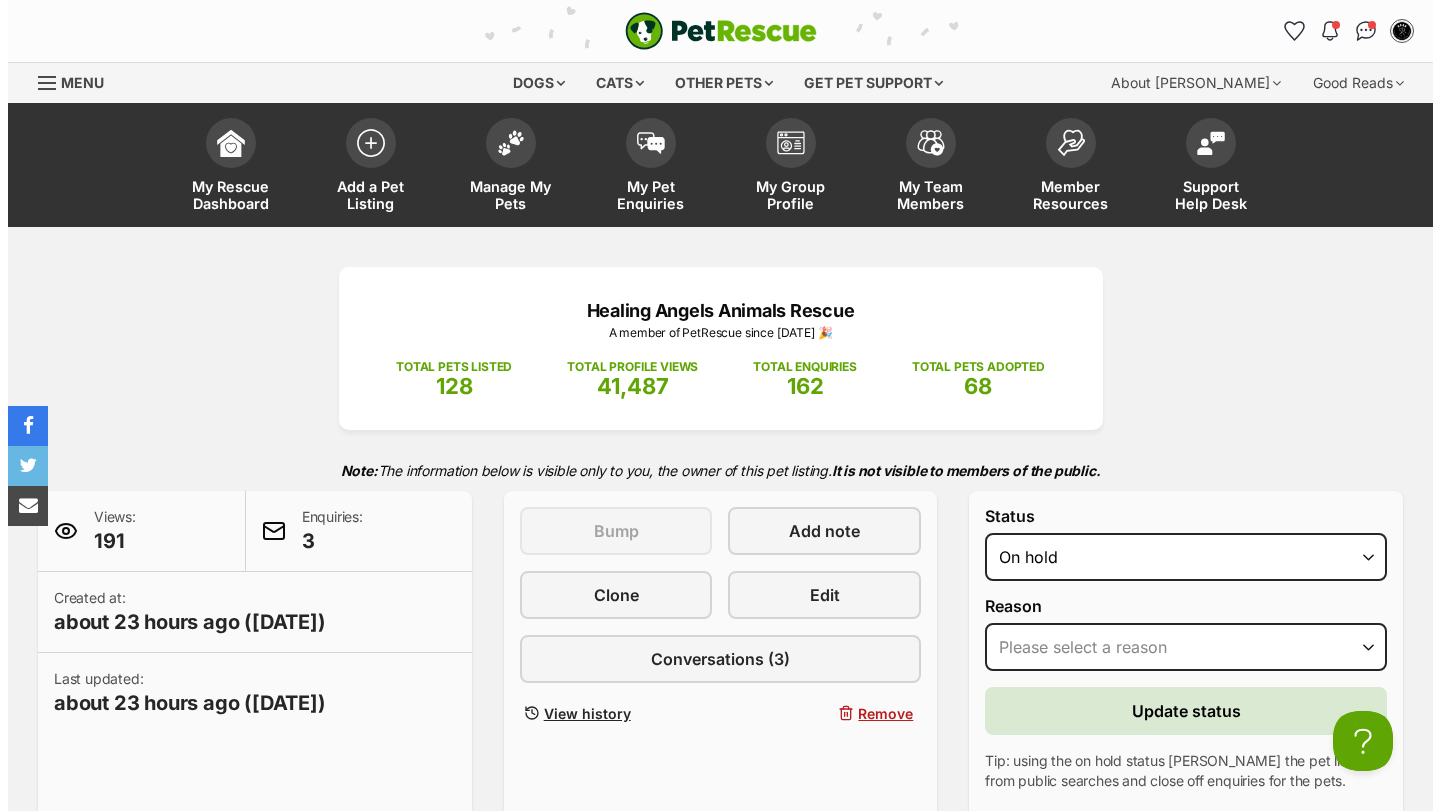 scroll, scrollTop: 0, scrollLeft: 0, axis: both 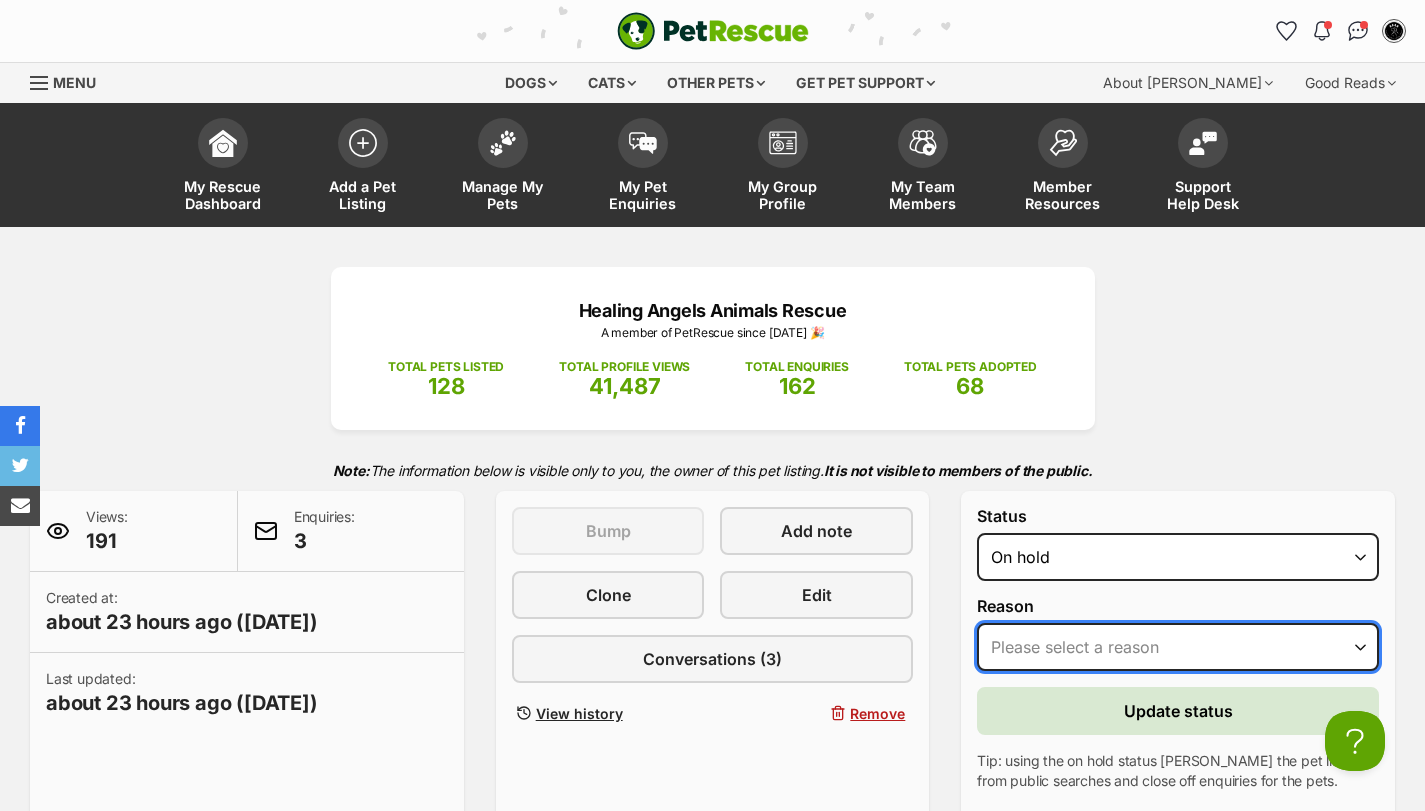 click on "Please select a reason
Medical reasons
Reviewing applications
Adoption pending
Other" at bounding box center [1178, 647] 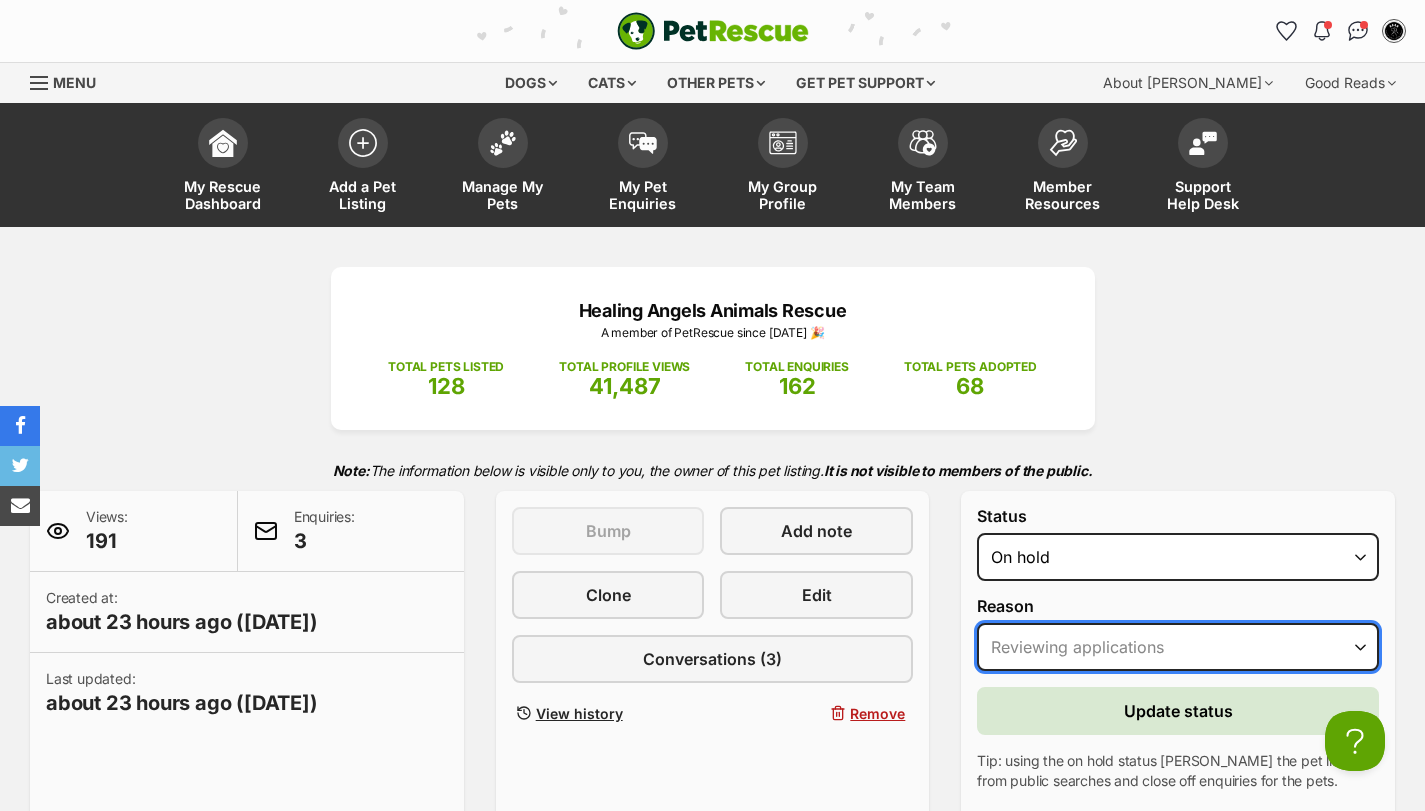 click on "Please select a reason
Medical reasons
Reviewing applications
Adoption pending
Other" at bounding box center [1178, 647] 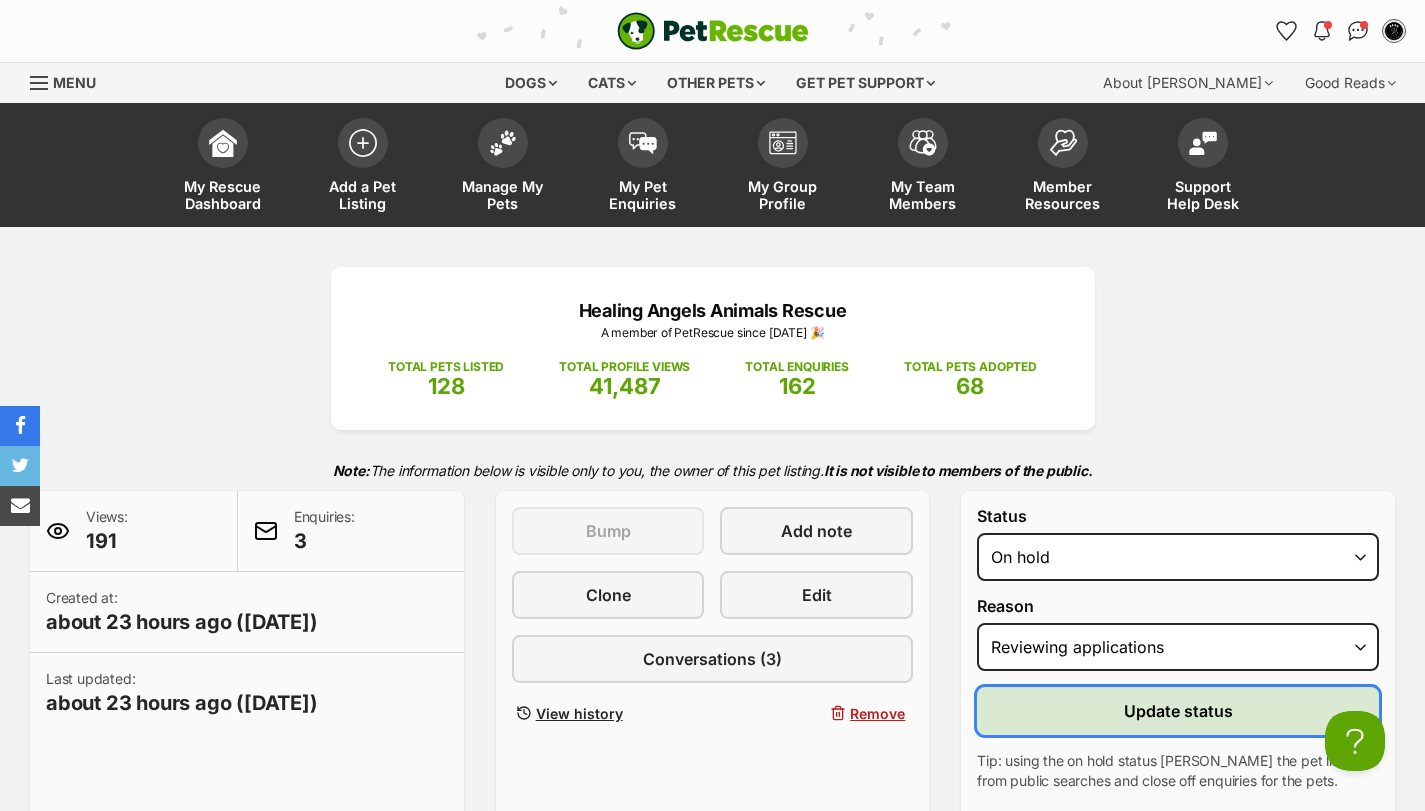 click on "Update status" at bounding box center (1178, 711) 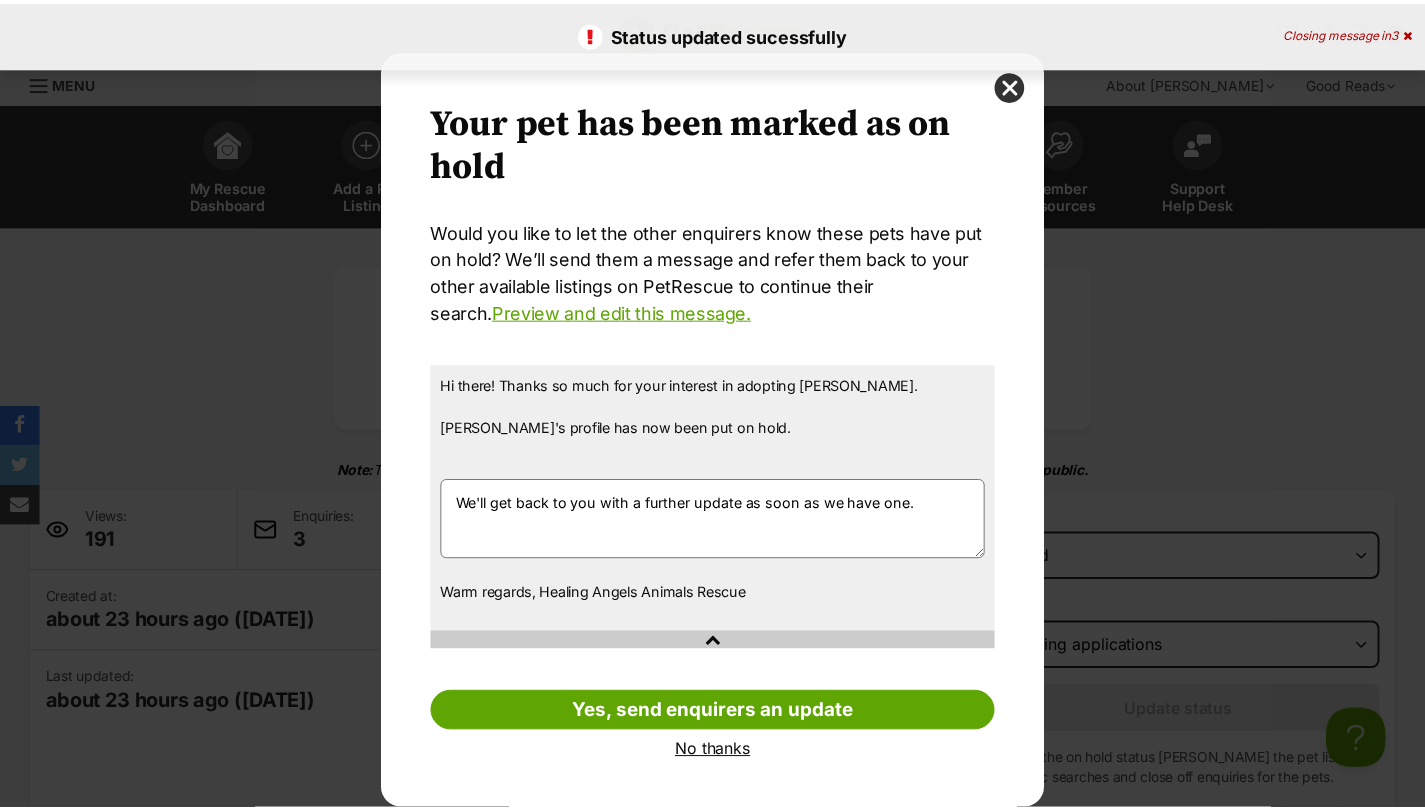 scroll, scrollTop: 0, scrollLeft: 0, axis: both 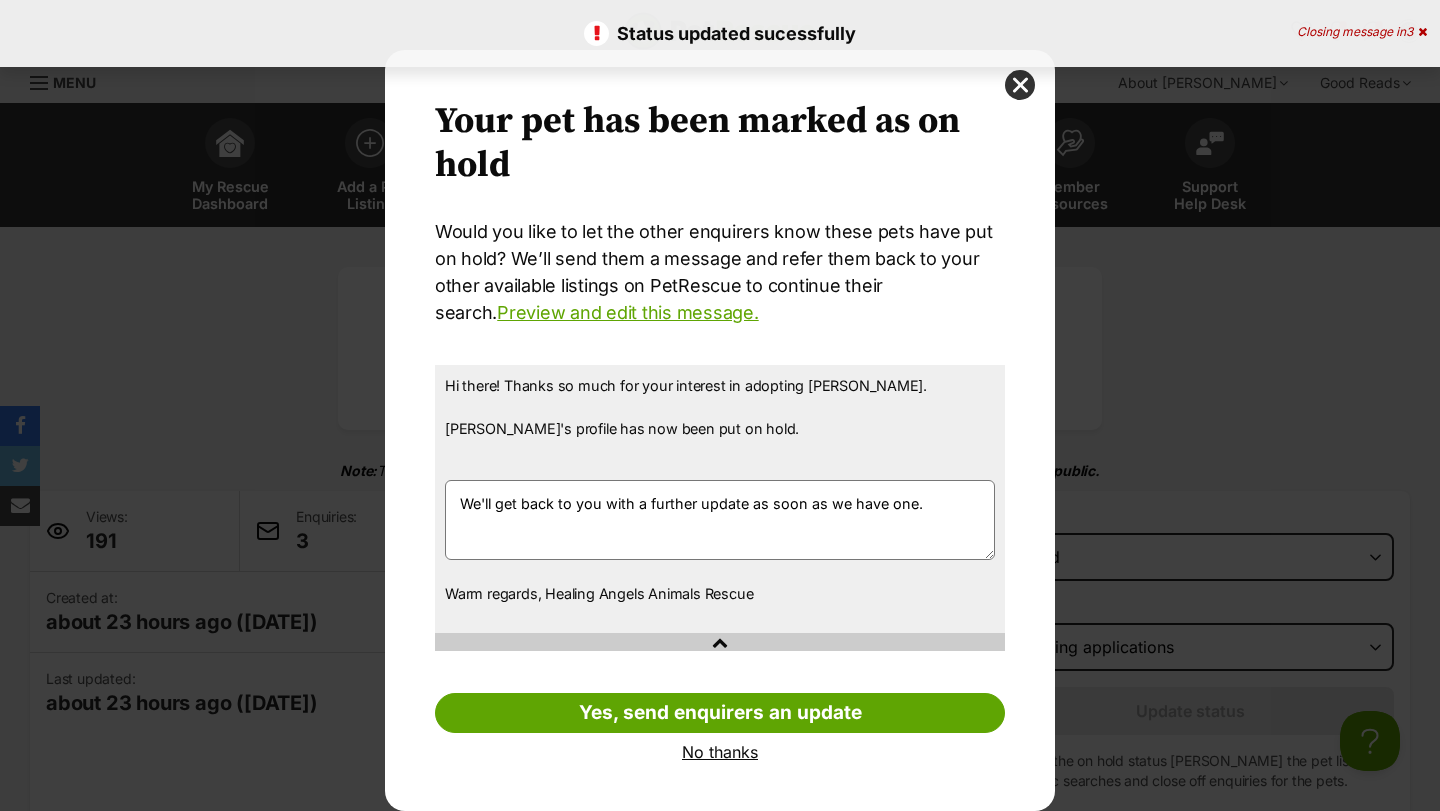 drag, startPoint x: 957, startPoint y: 504, endPoint x: 365, endPoint y: 500, distance: 592.0135 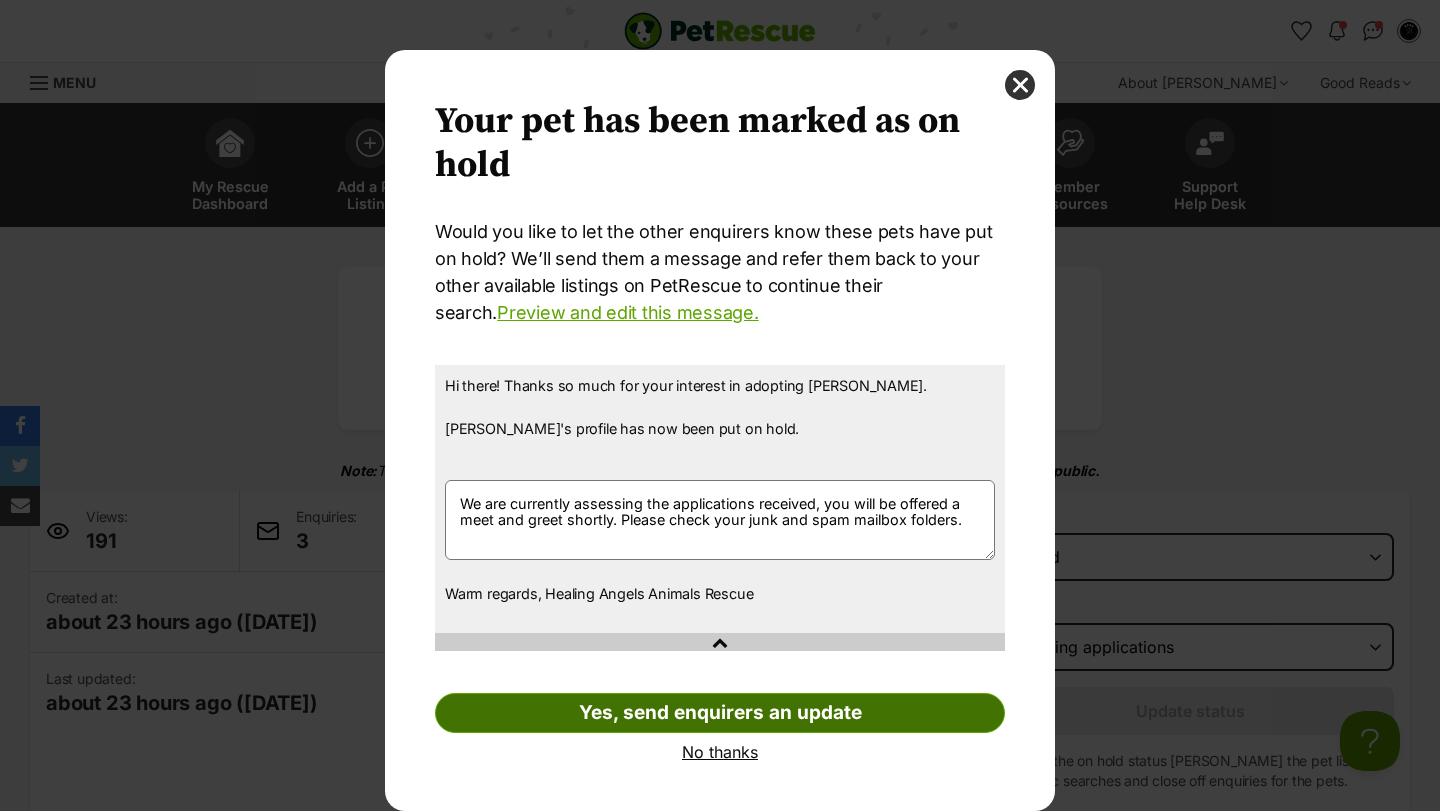 type on "We are currently assessing the applications received, you will be offered a meet and greet shortly. Please check your junk and spam mailbox folders." 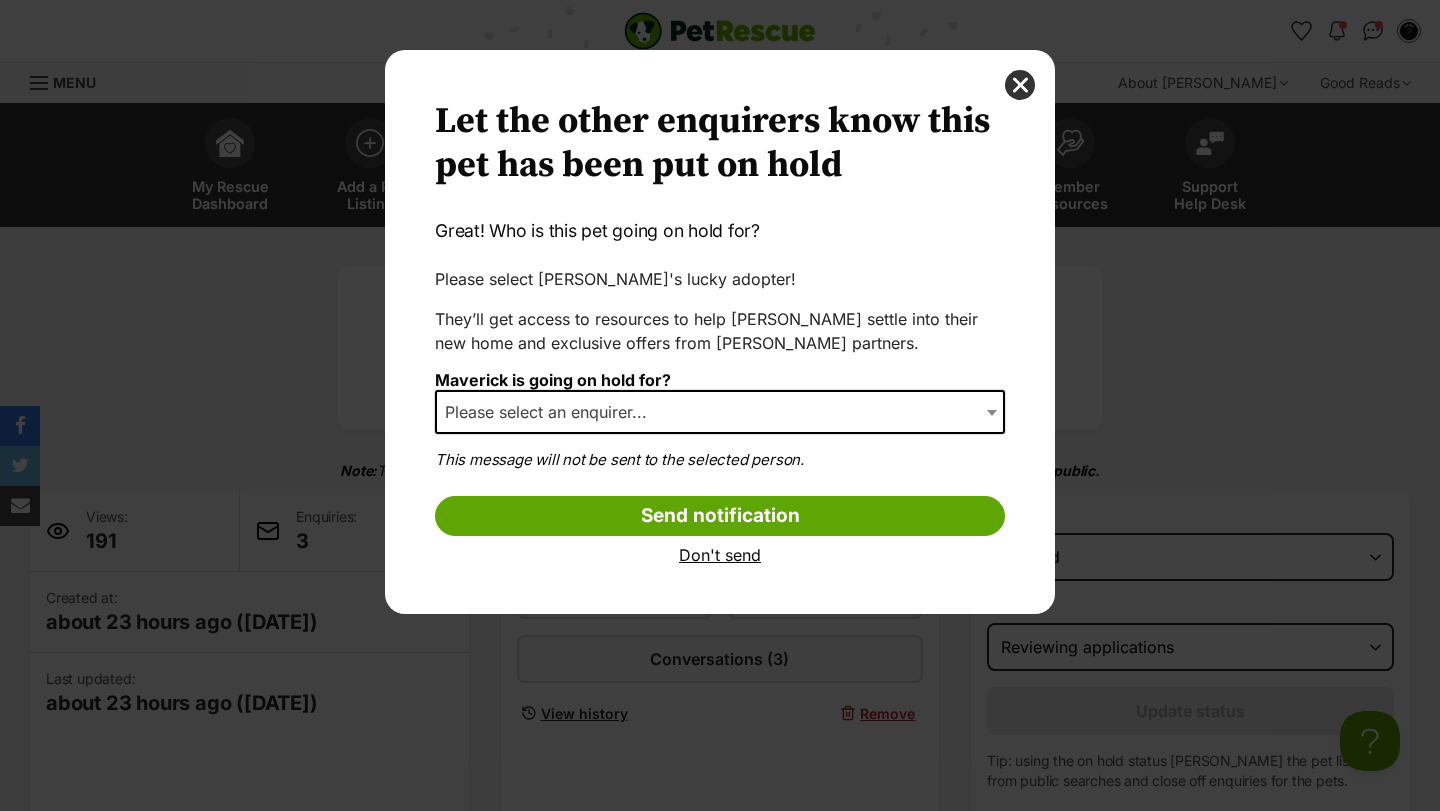 click on "Please select an enquirer..." at bounding box center (552, 412) 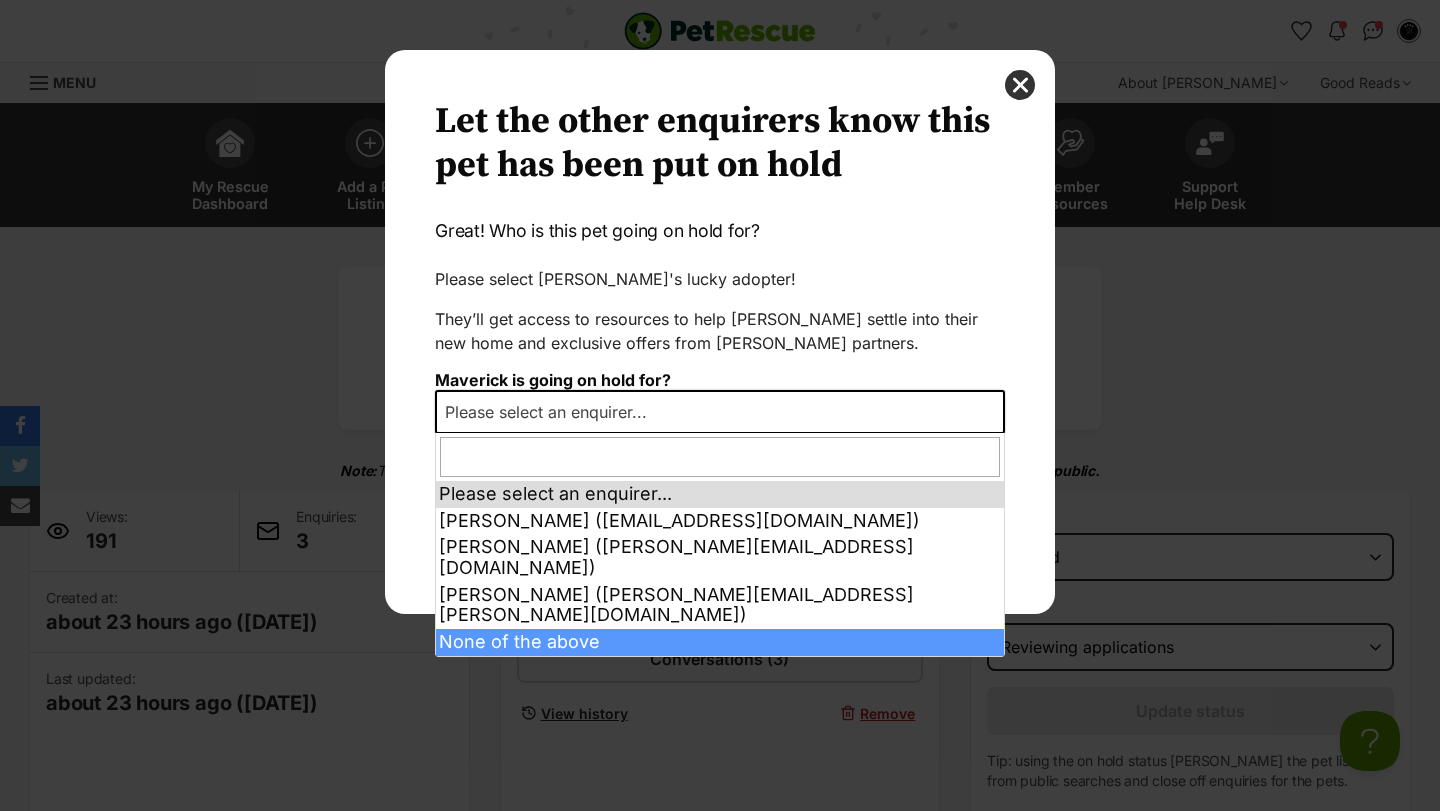 select on "other" 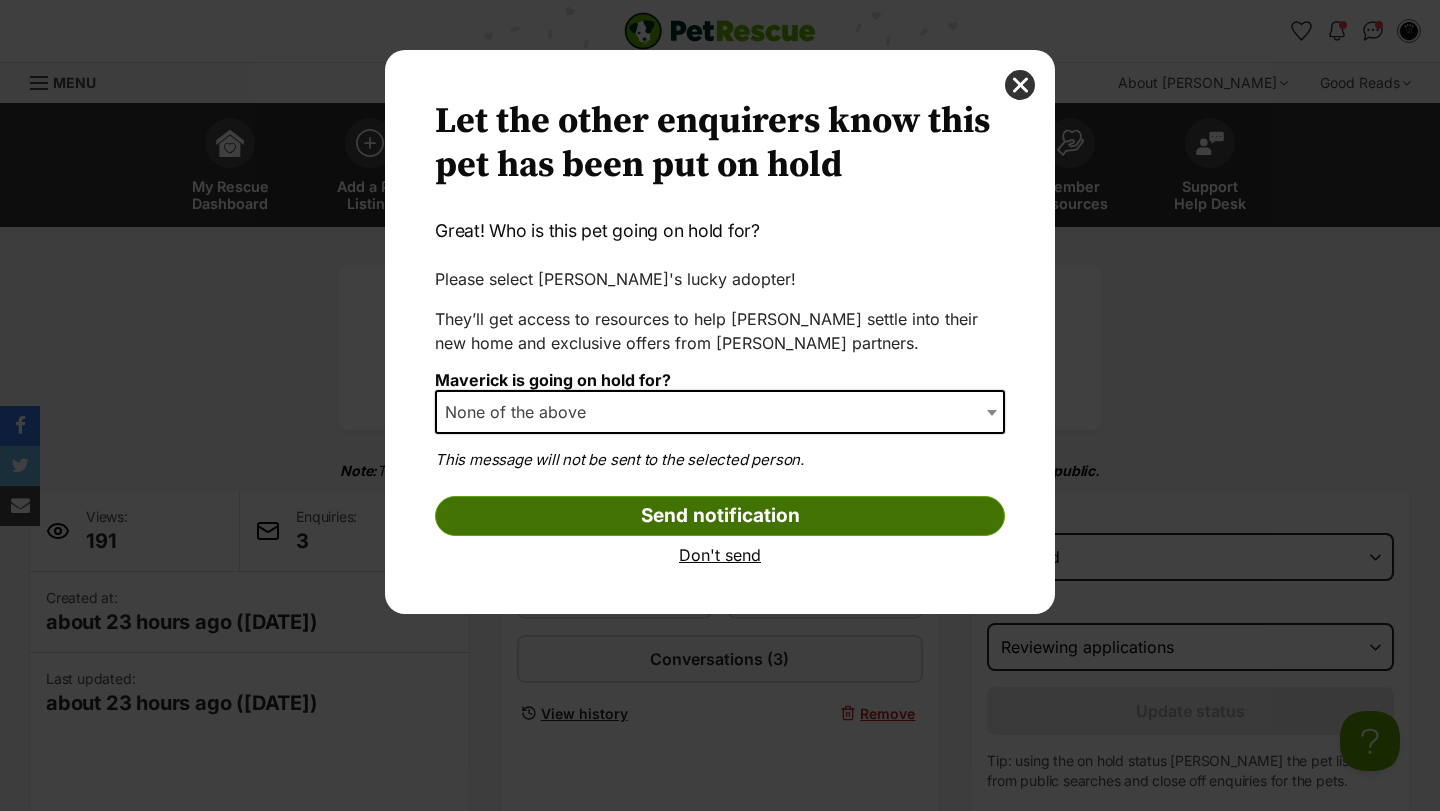 click on "Send notification" at bounding box center (720, 516) 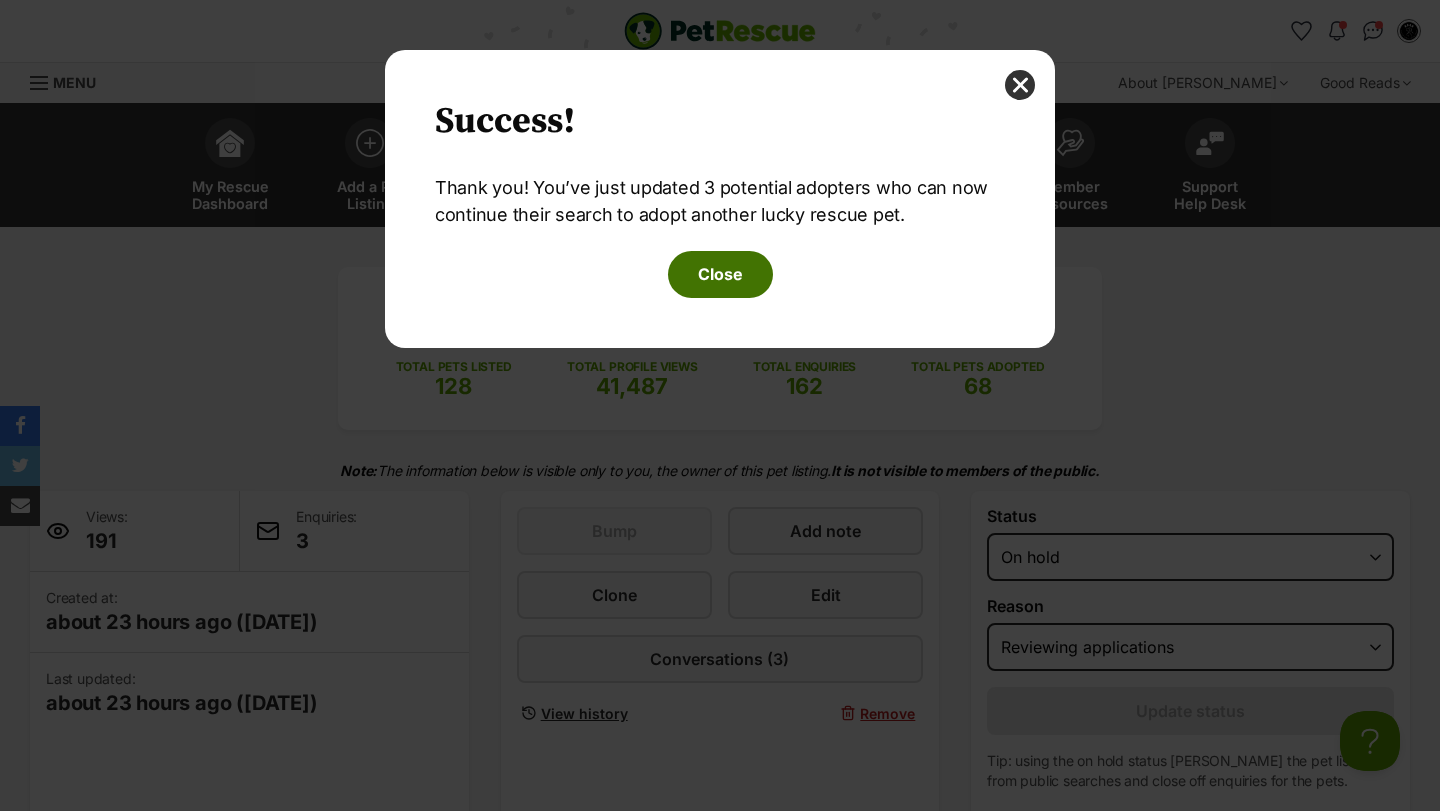 click on "Close" at bounding box center [720, 274] 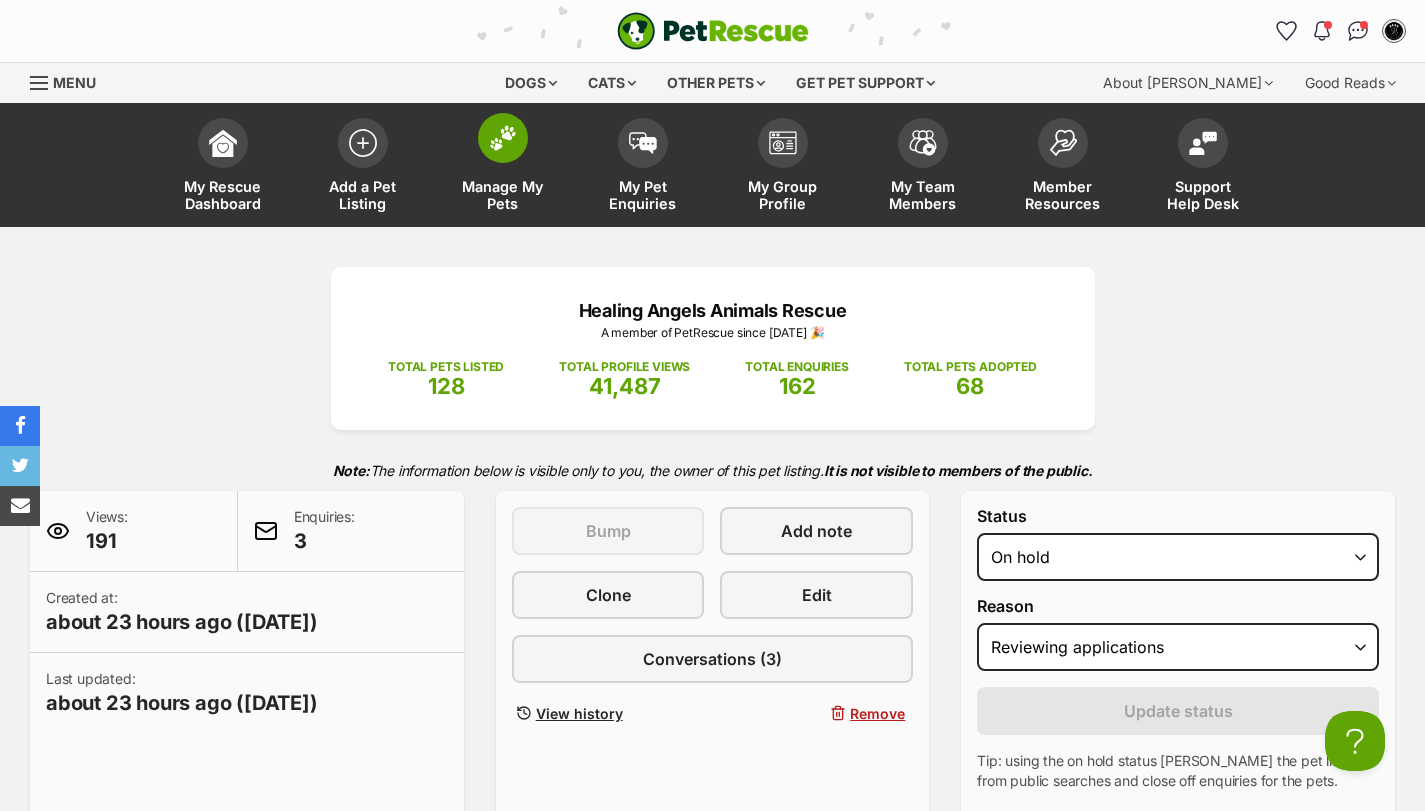 click at bounding box center [503, 138] 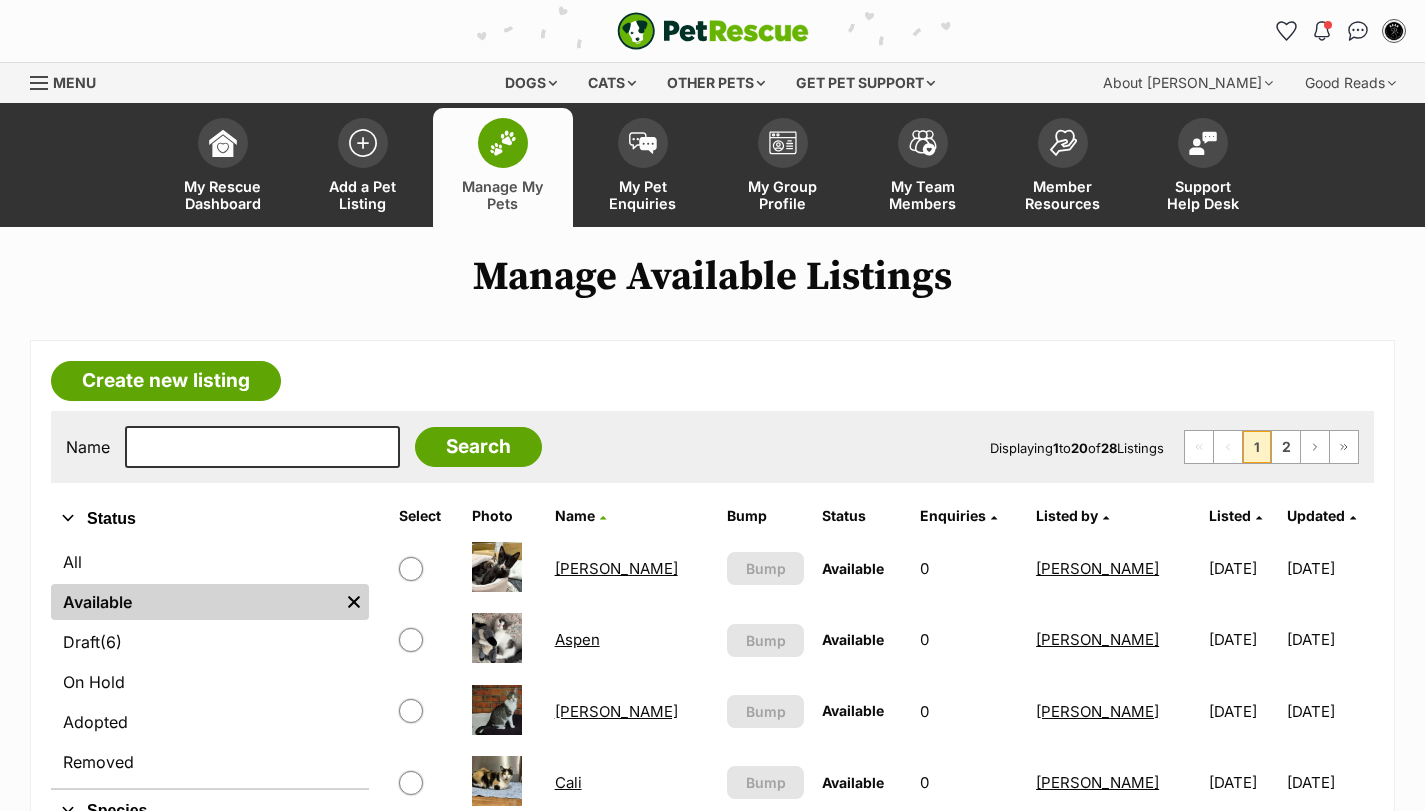 scroll, scrollTop: 0, scrollLeft: 0, axis: both 